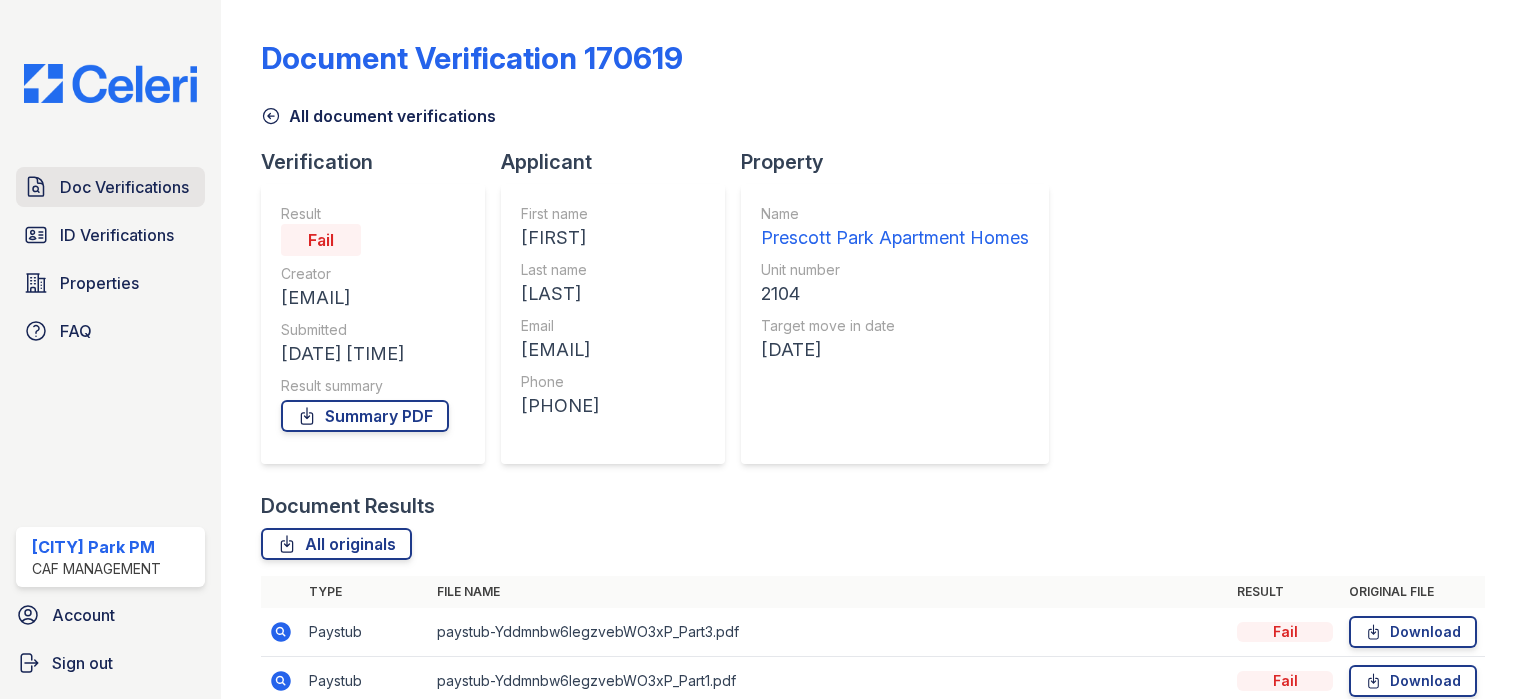 scroll, scrollTop: 0, scrollLeft: 0, axis: both 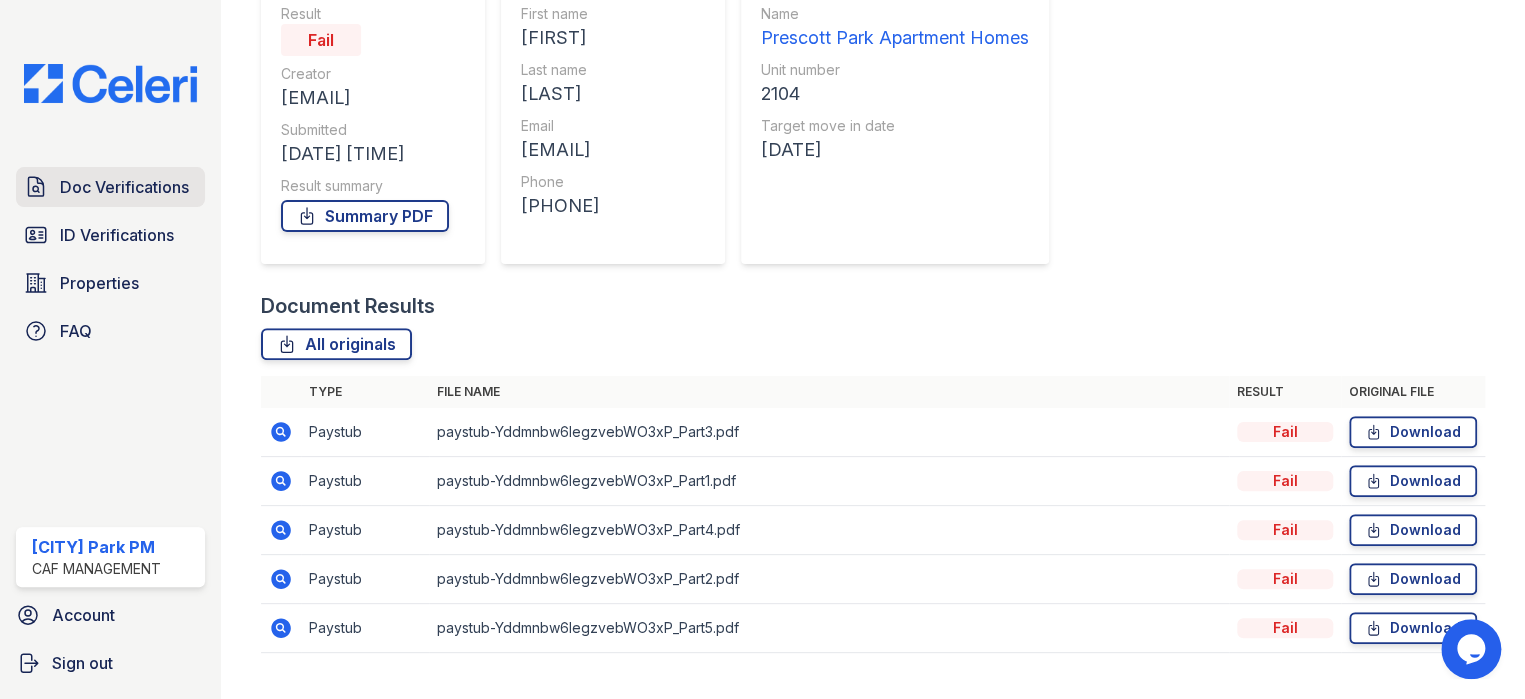 click on "Doc Verifications" at bounding box center [124, 187] 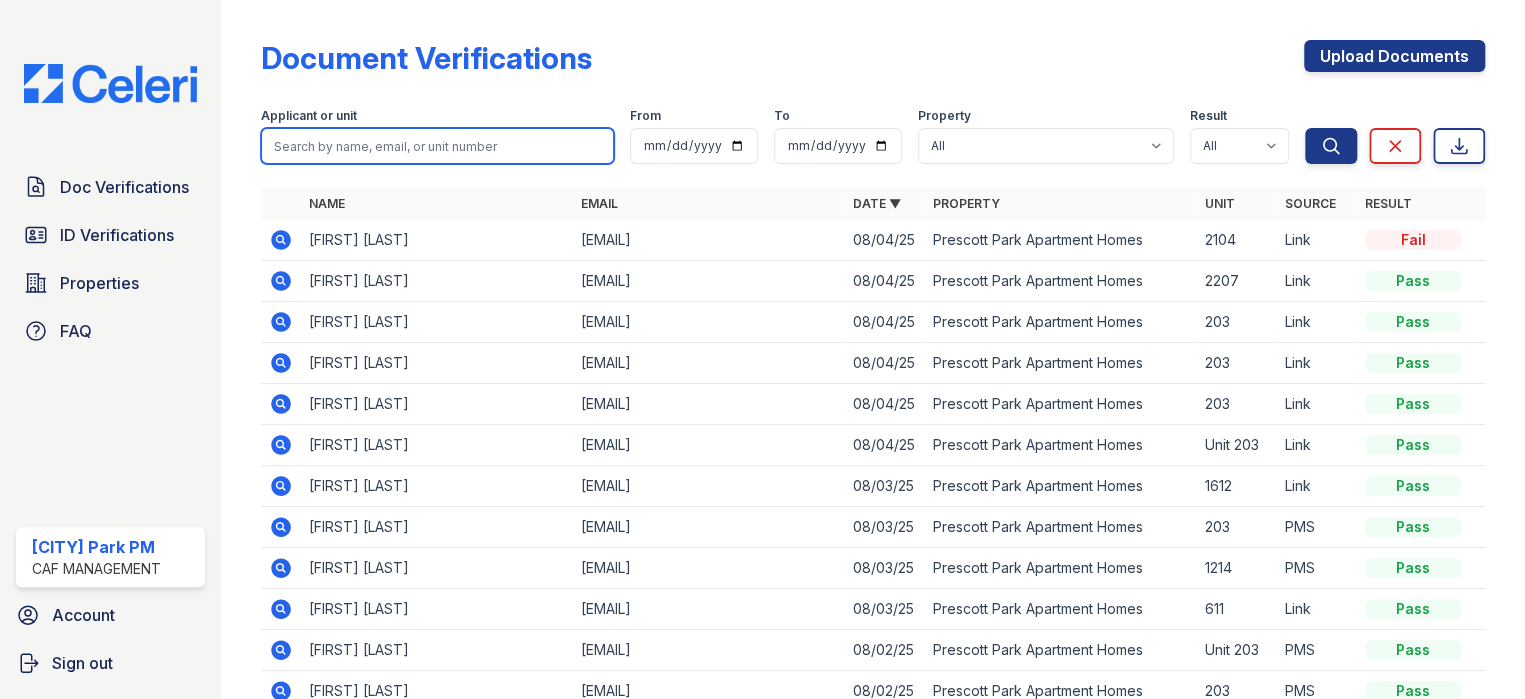 paste on "[FIRST]" 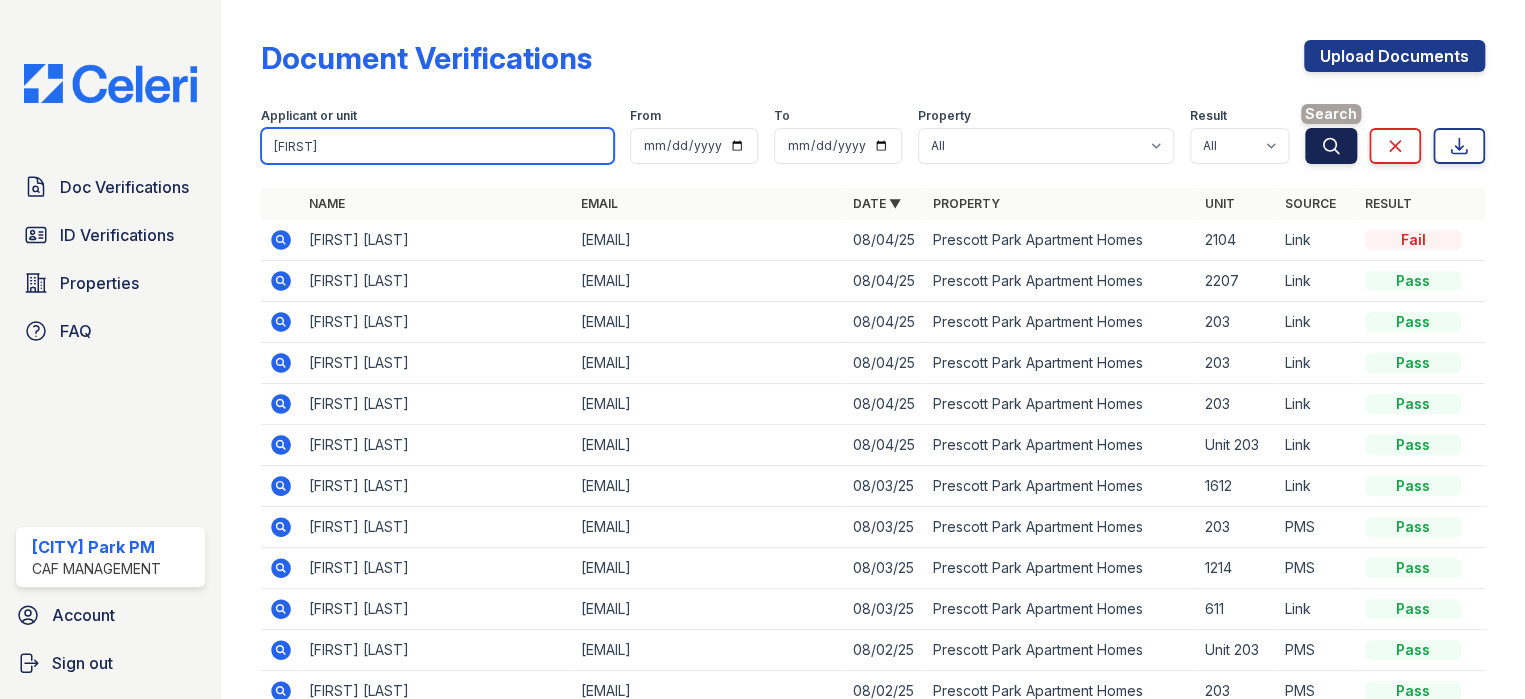 type on "[FIRST]" 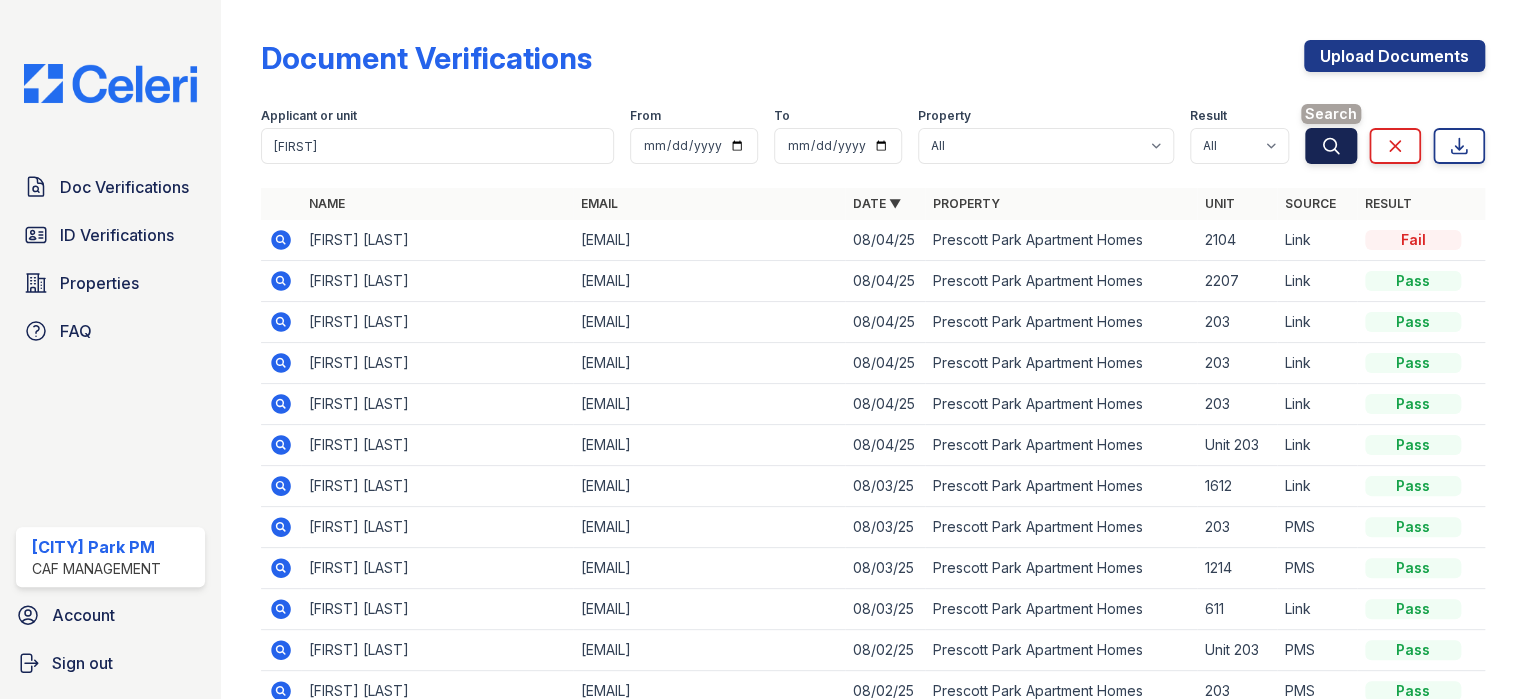 click 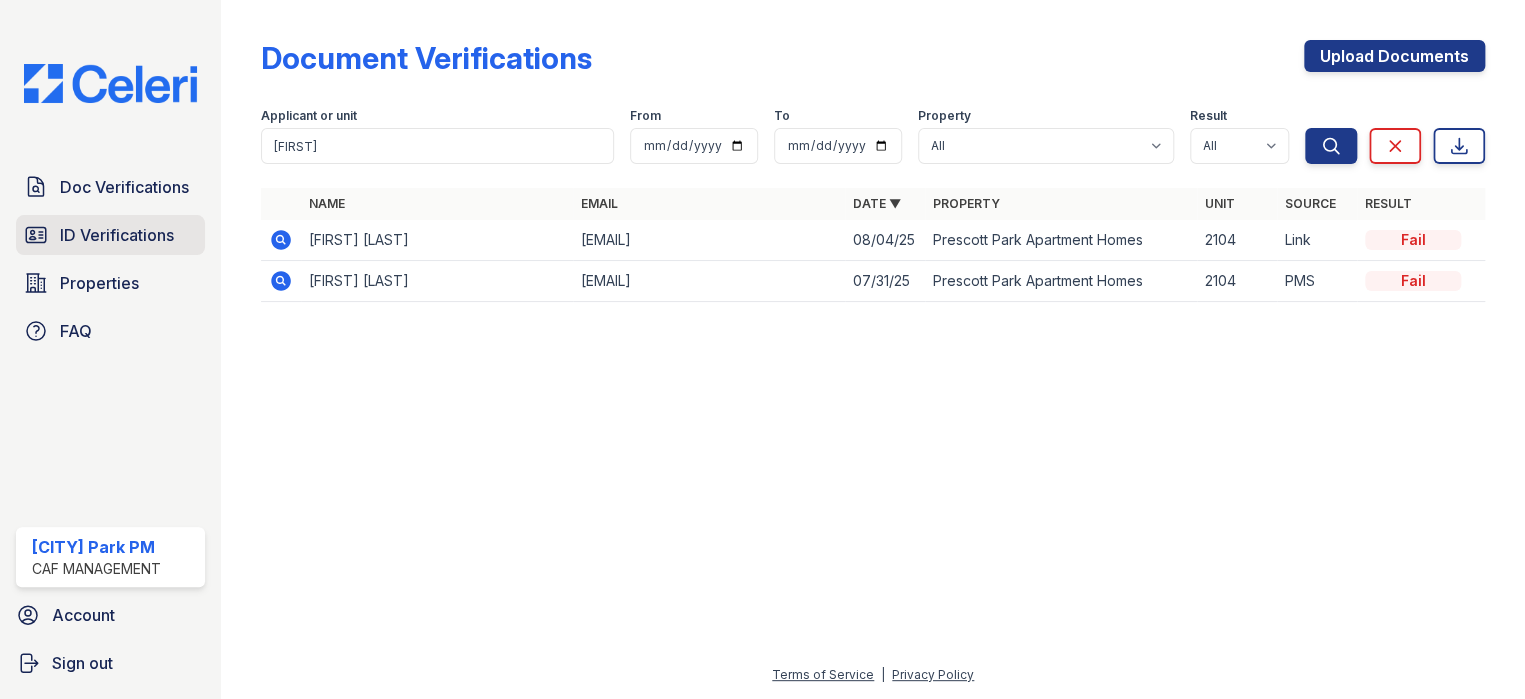 click on "ID Verifications" at bounding box center [117, 235] 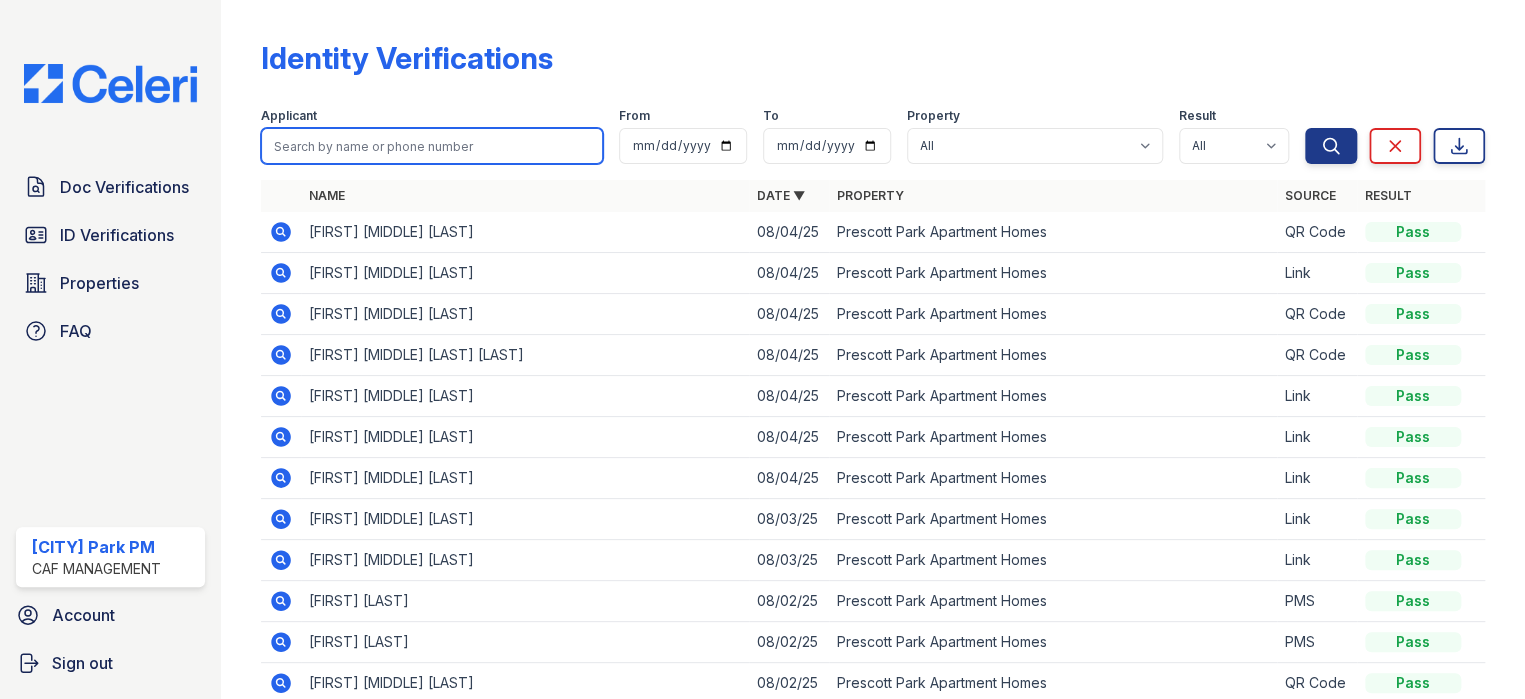 paste on "[FIRST]" 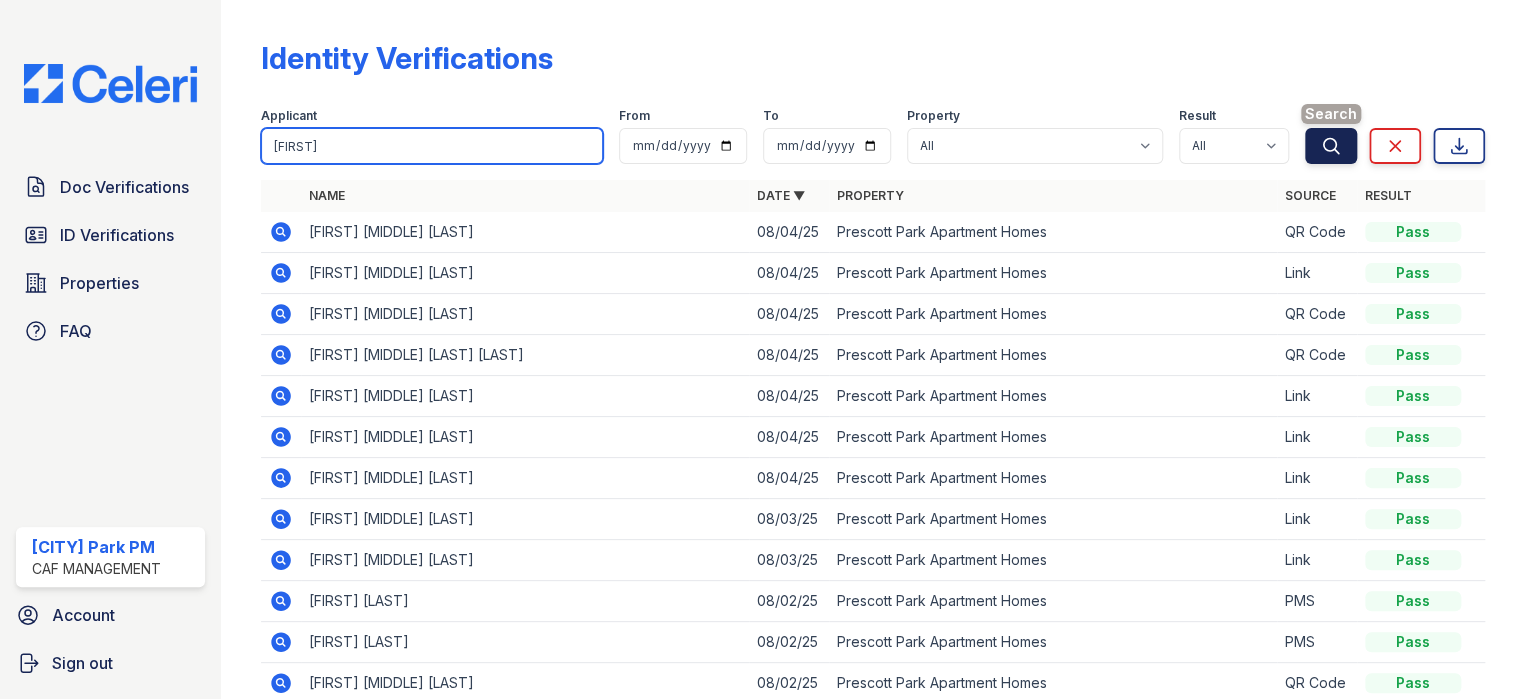 type on "[FIRST]" 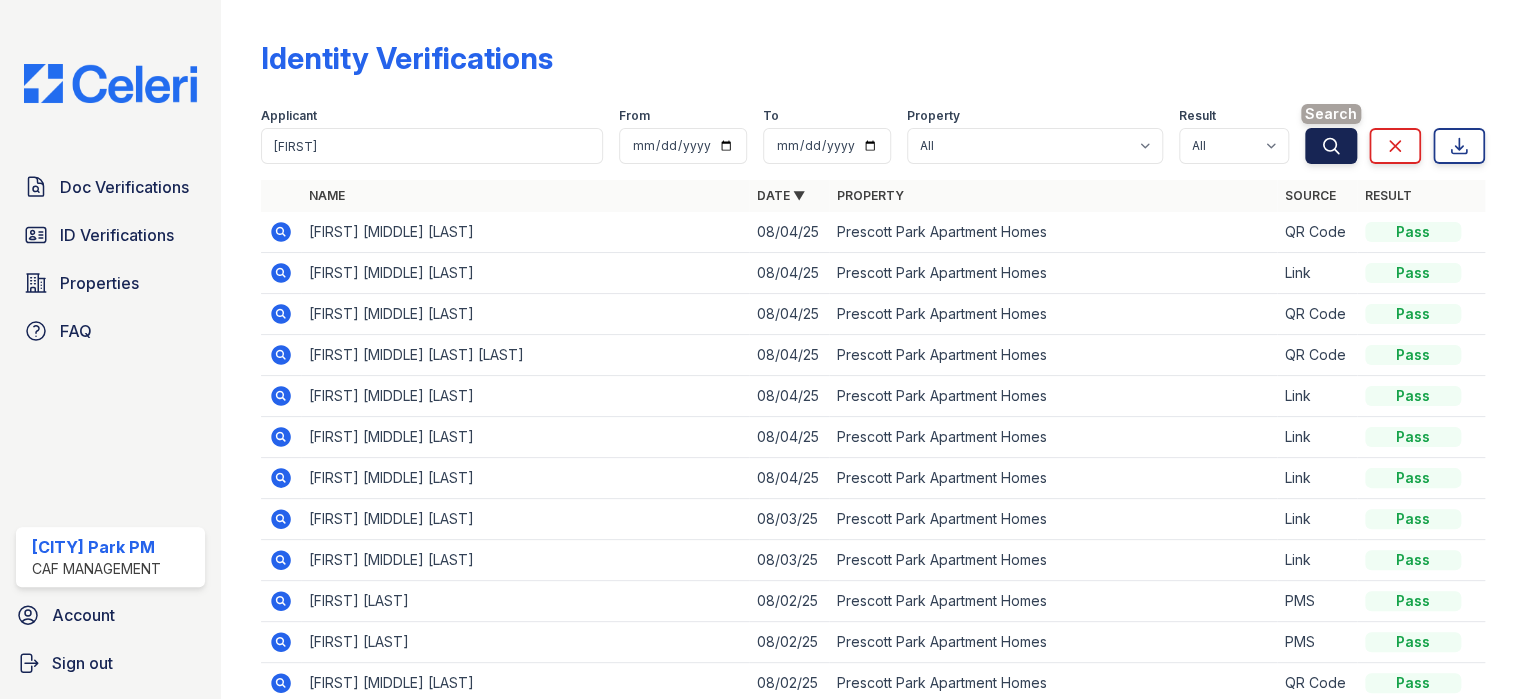 drag, startPoint x: 1316, startPoint y: 145, endPoint x: 1298, endPoint y: 147, distance: 18.110771 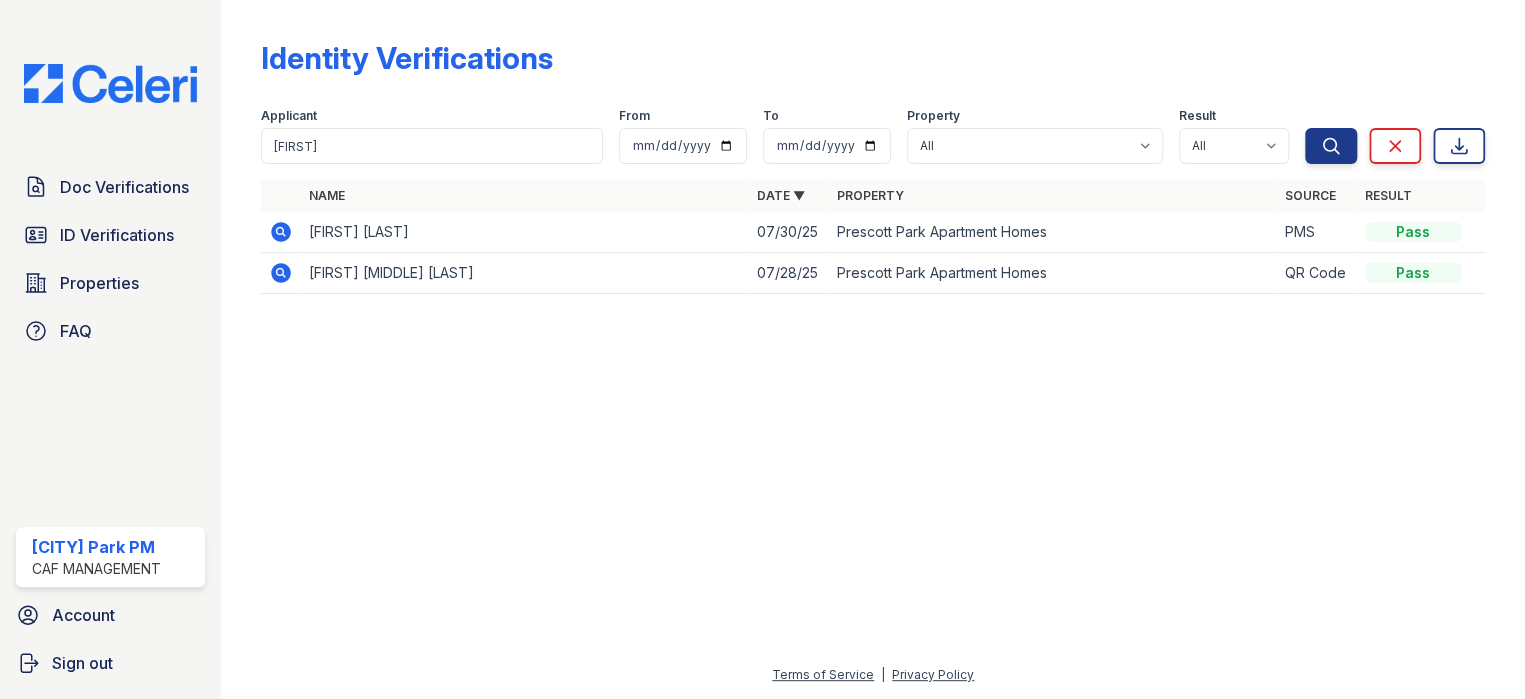 click 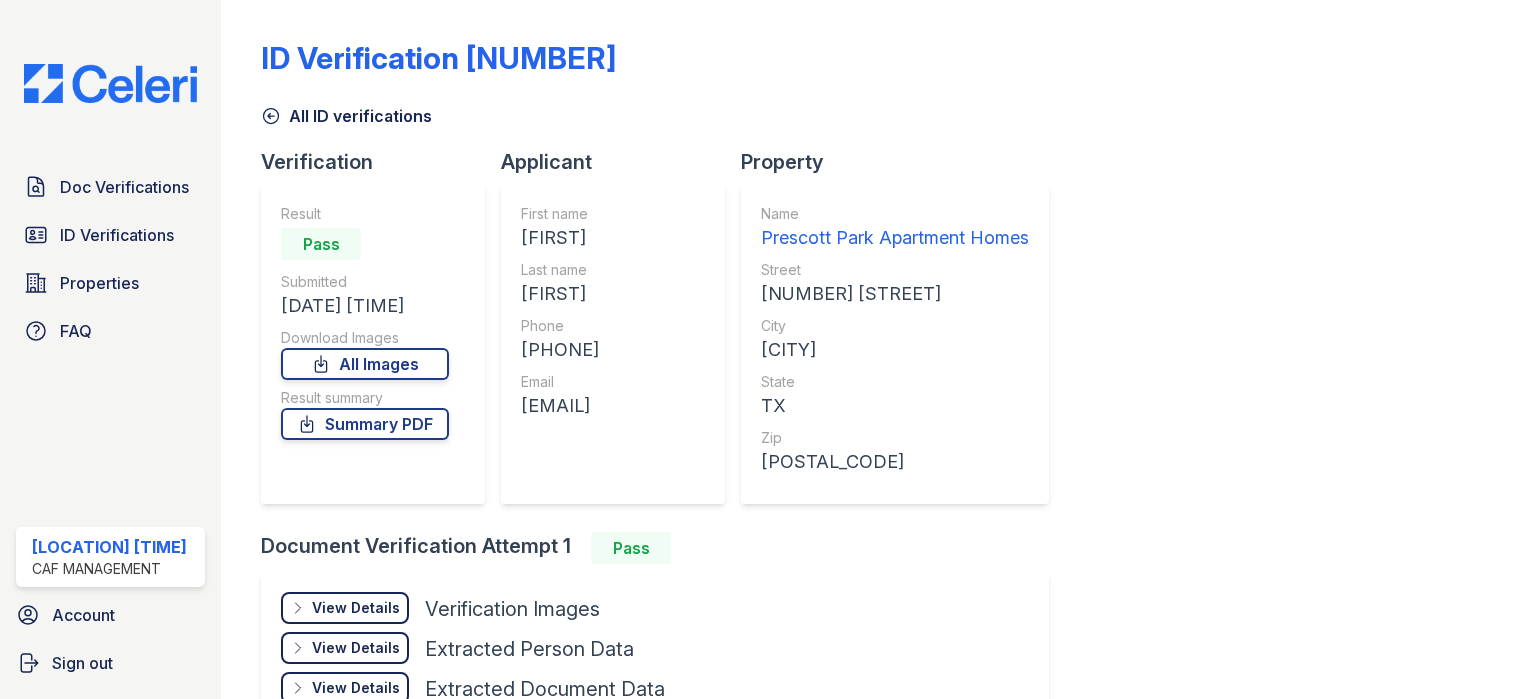 scroll, scrollTop: 0, scrollLeft: 0, axis: both 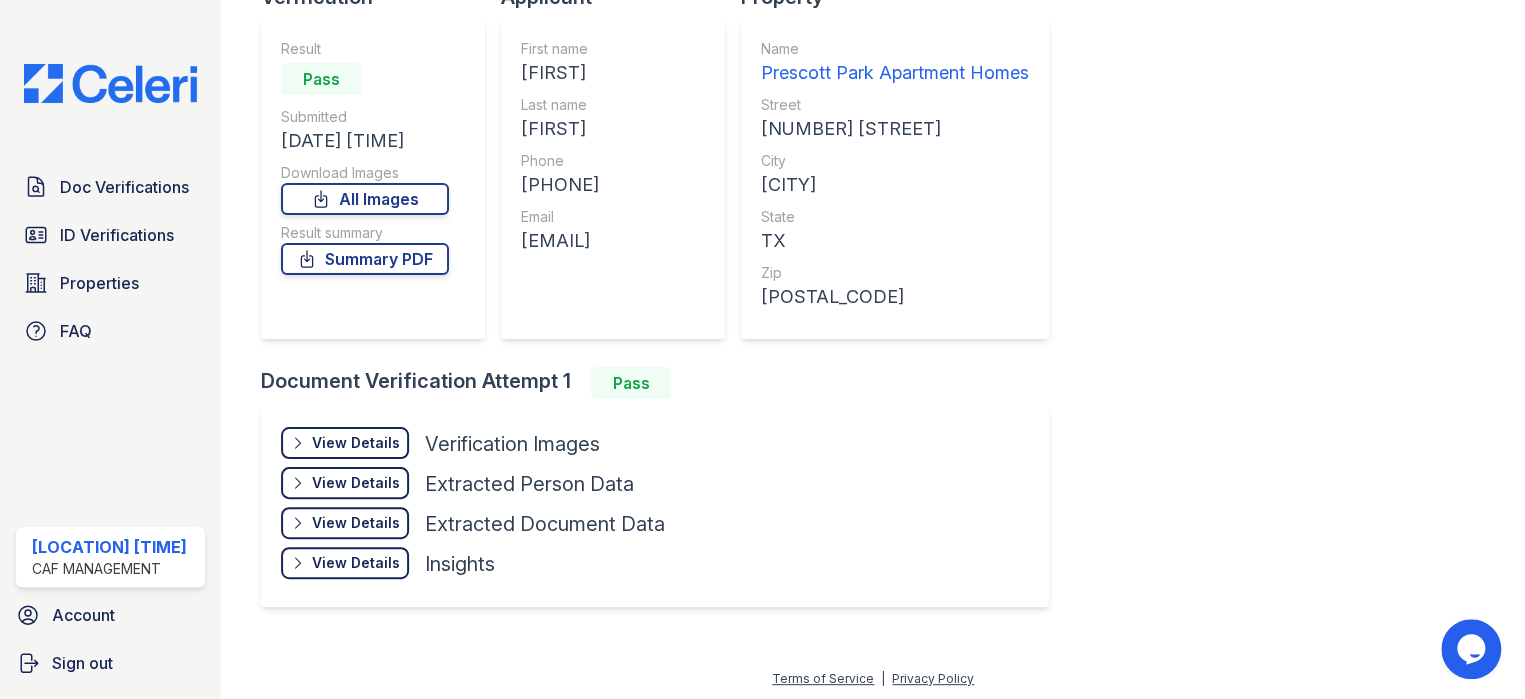 click on "View Details" at bounding box center (356, 443) 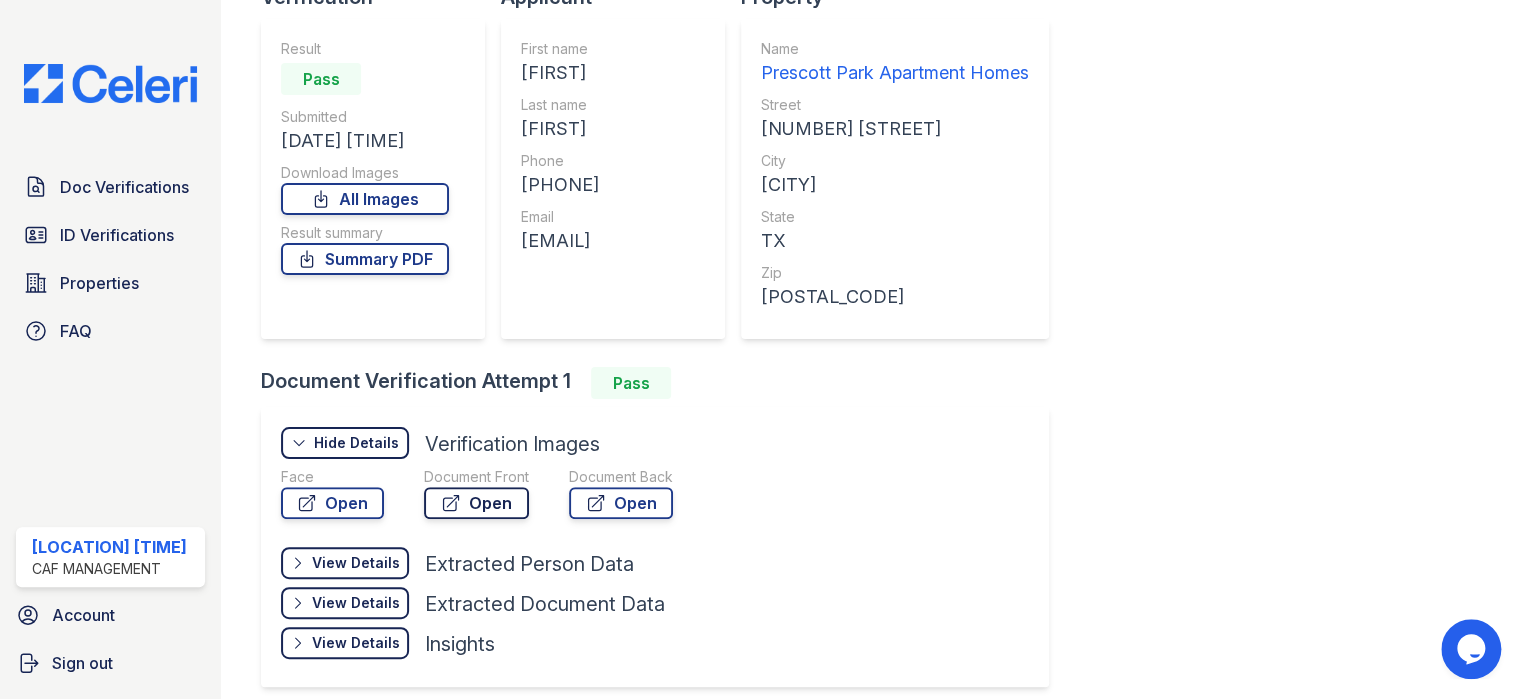 click on "Open" at bounding box center (476, 503) 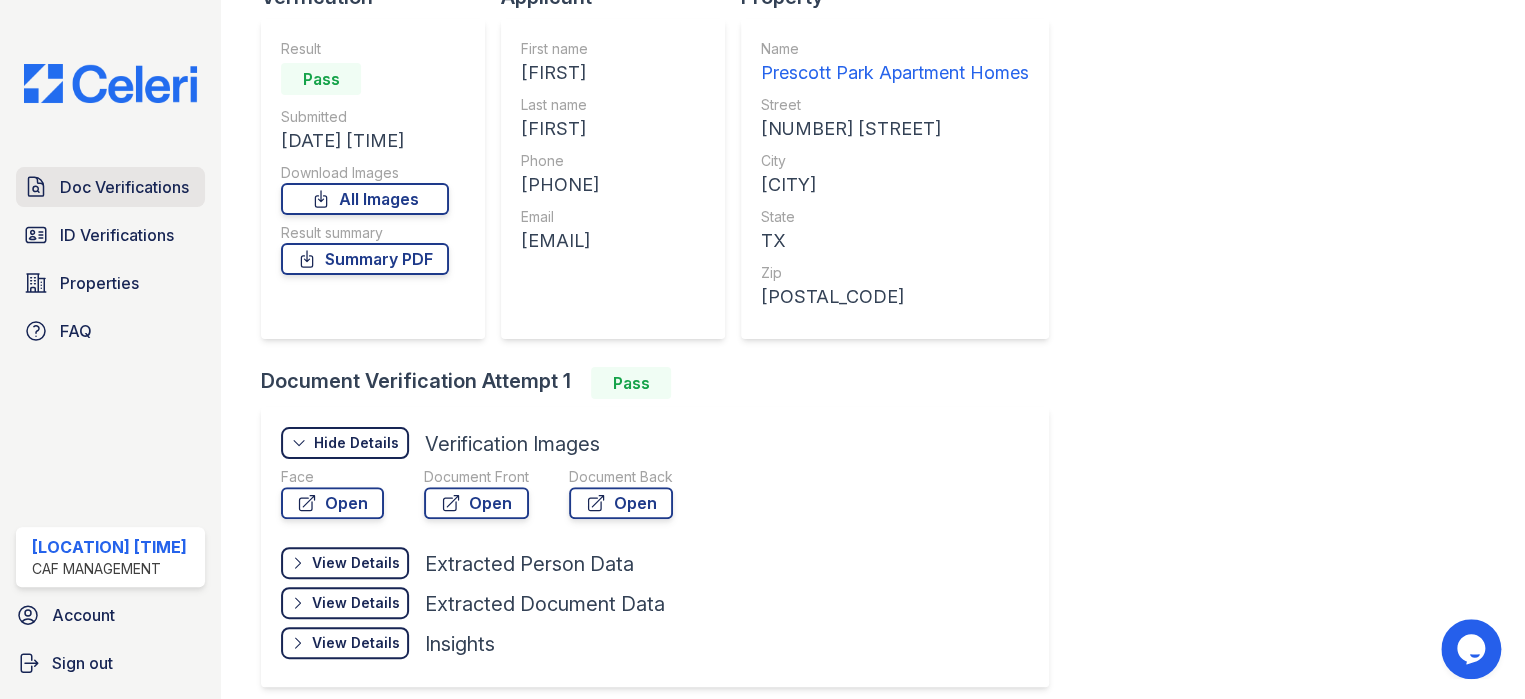 click on "Doc Verifications" at bounding box center [124, 187] 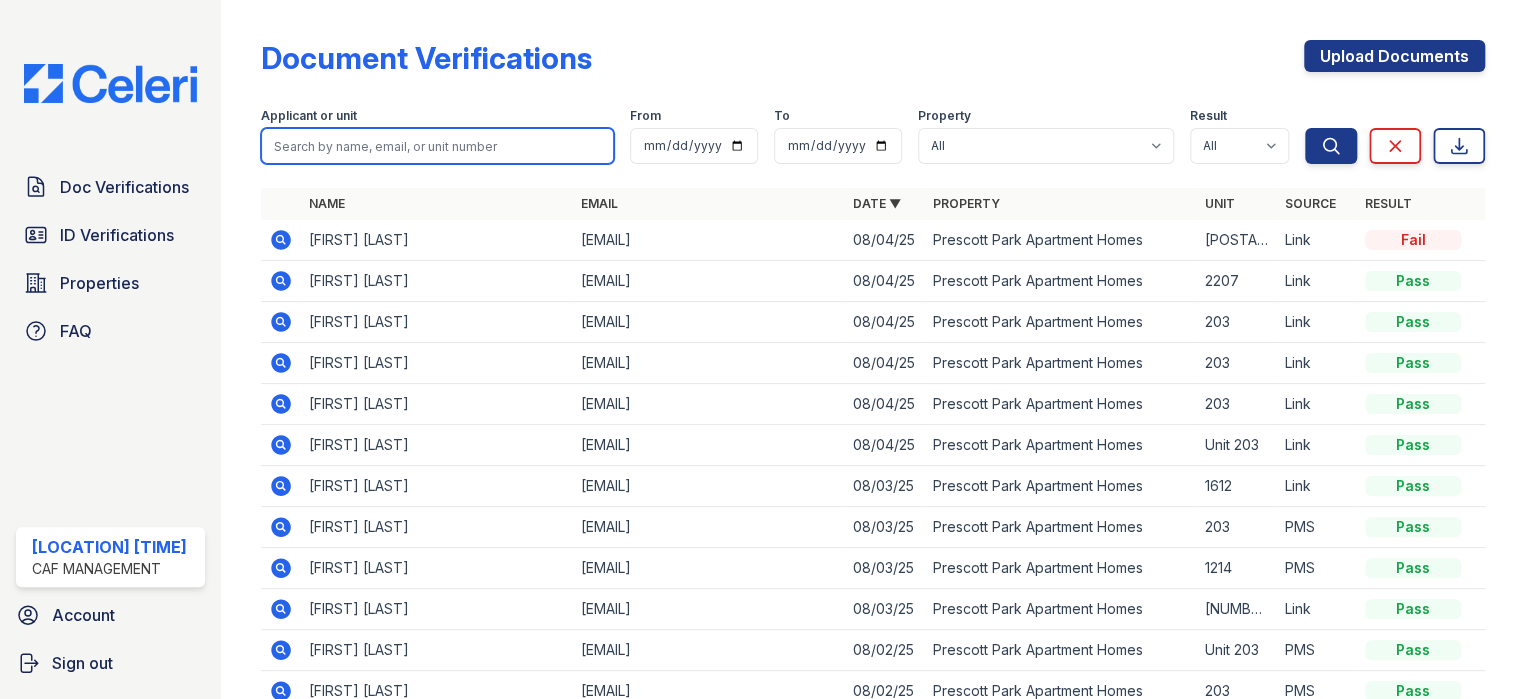 paste on "Ronald" 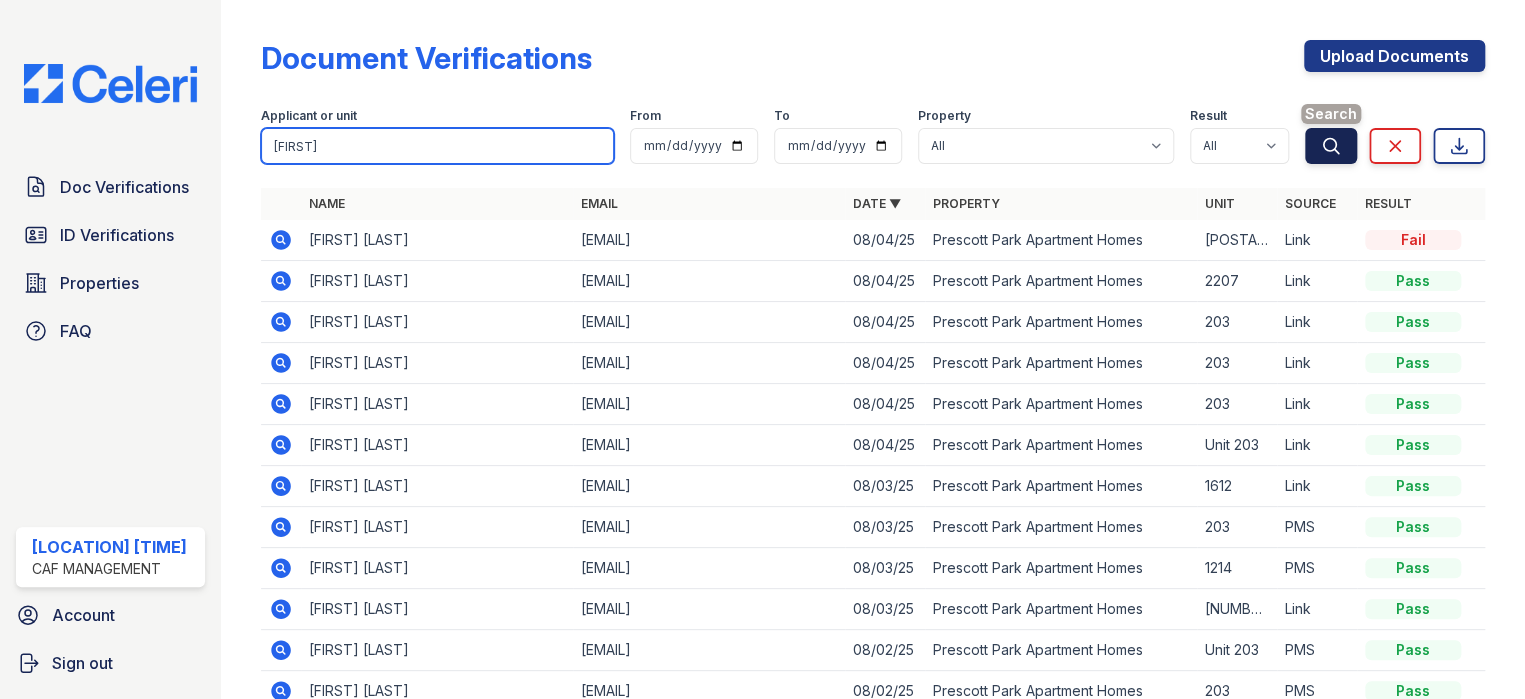 type on "Ronald" 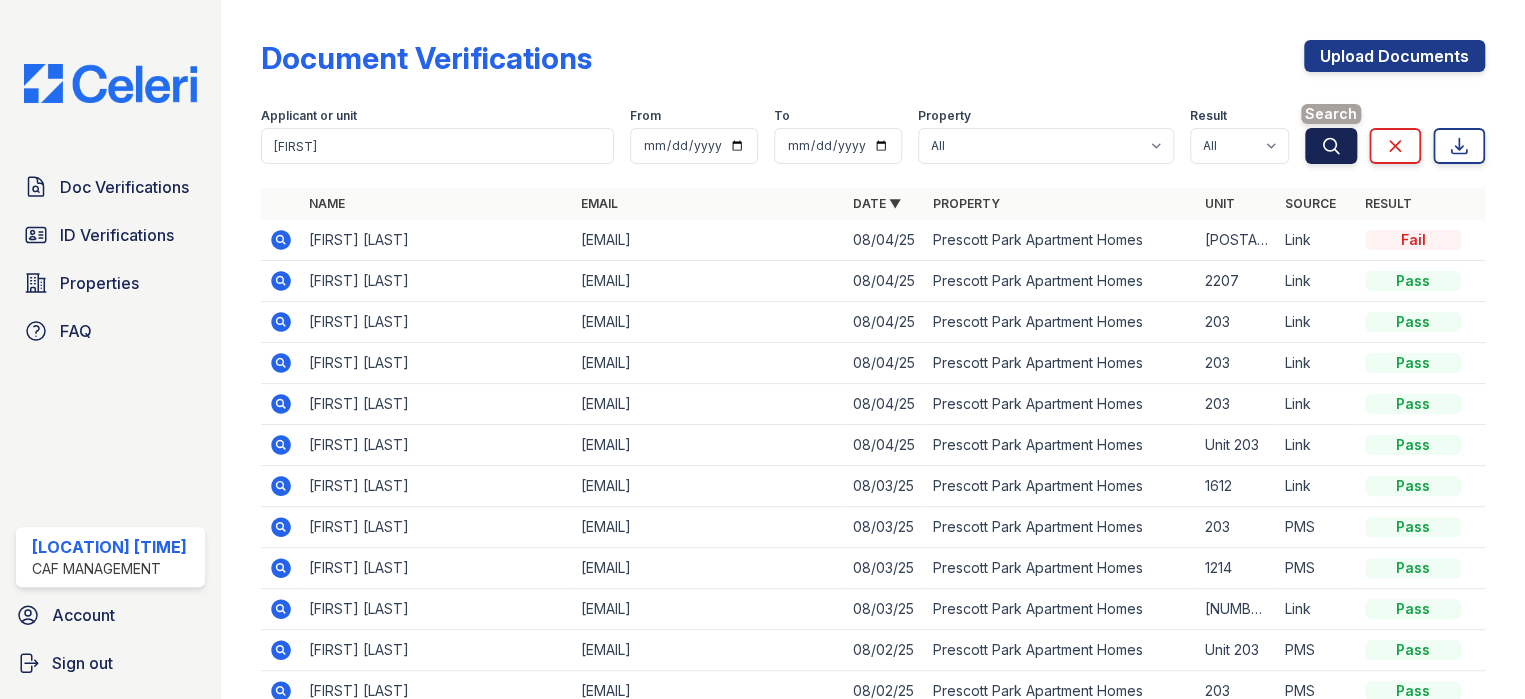 click 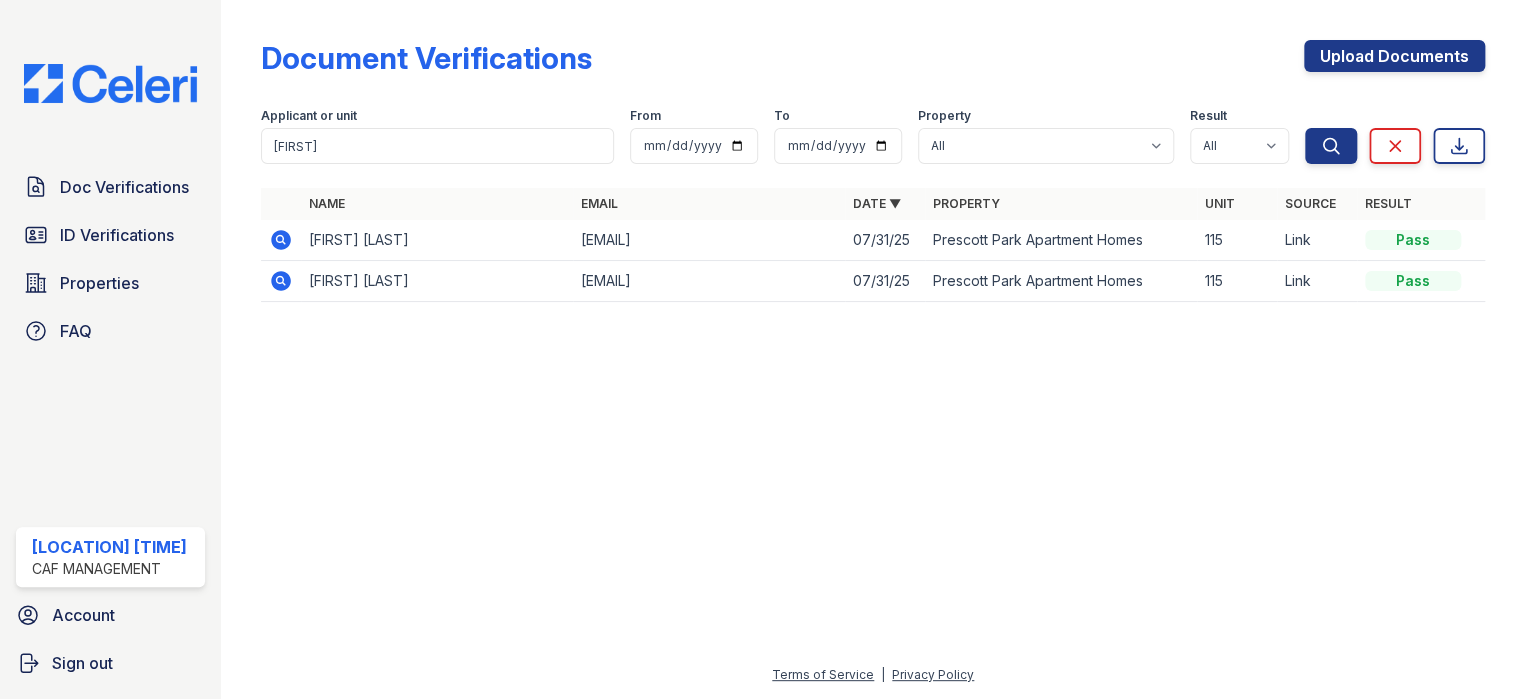 click 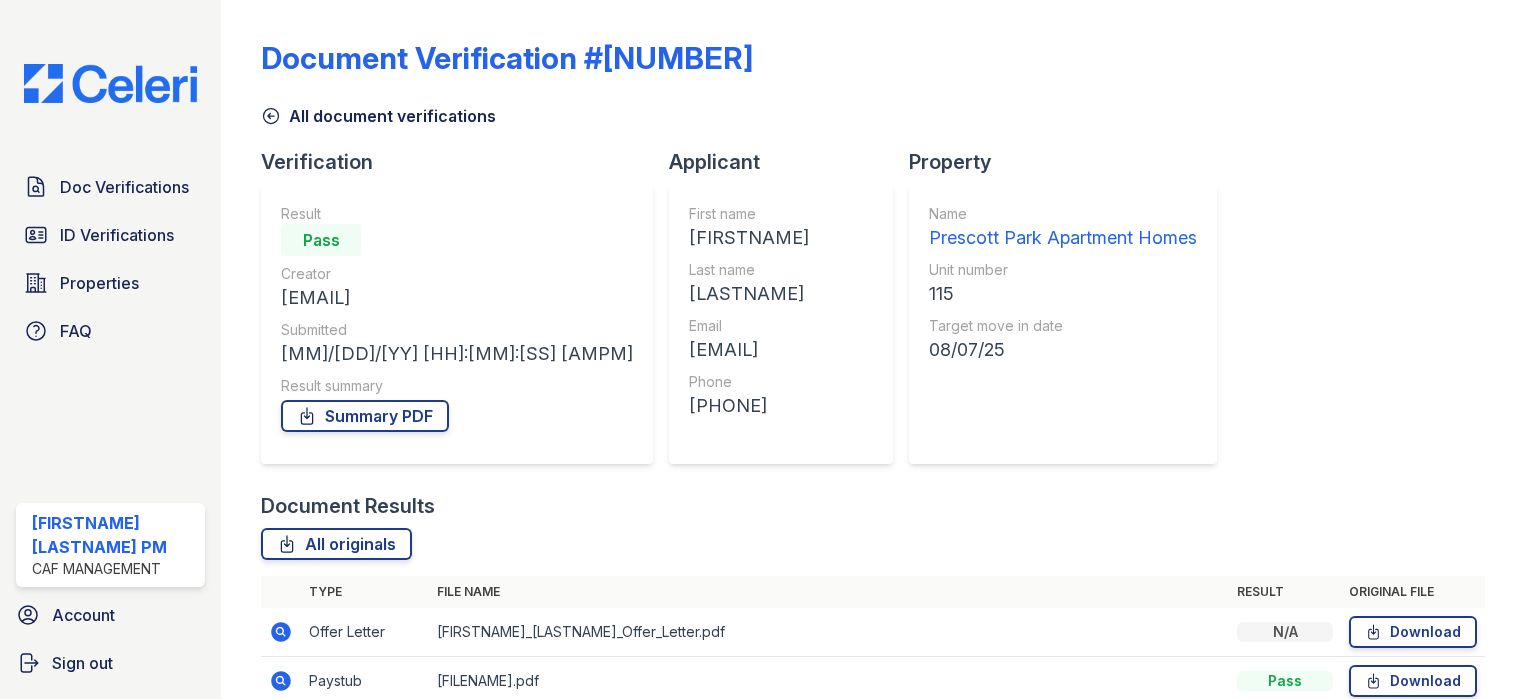 scroll, scrollTop: 0, scrollLeft: 0, axis: both 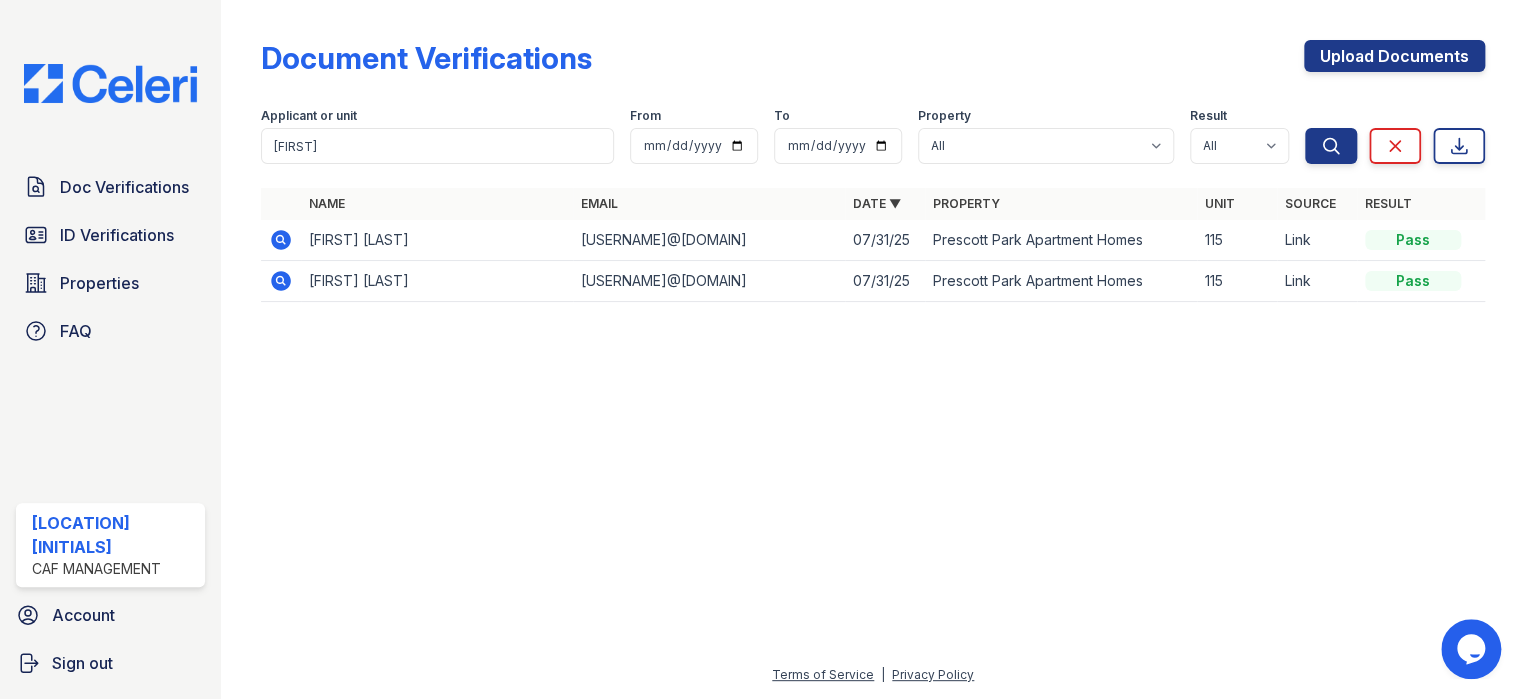 click 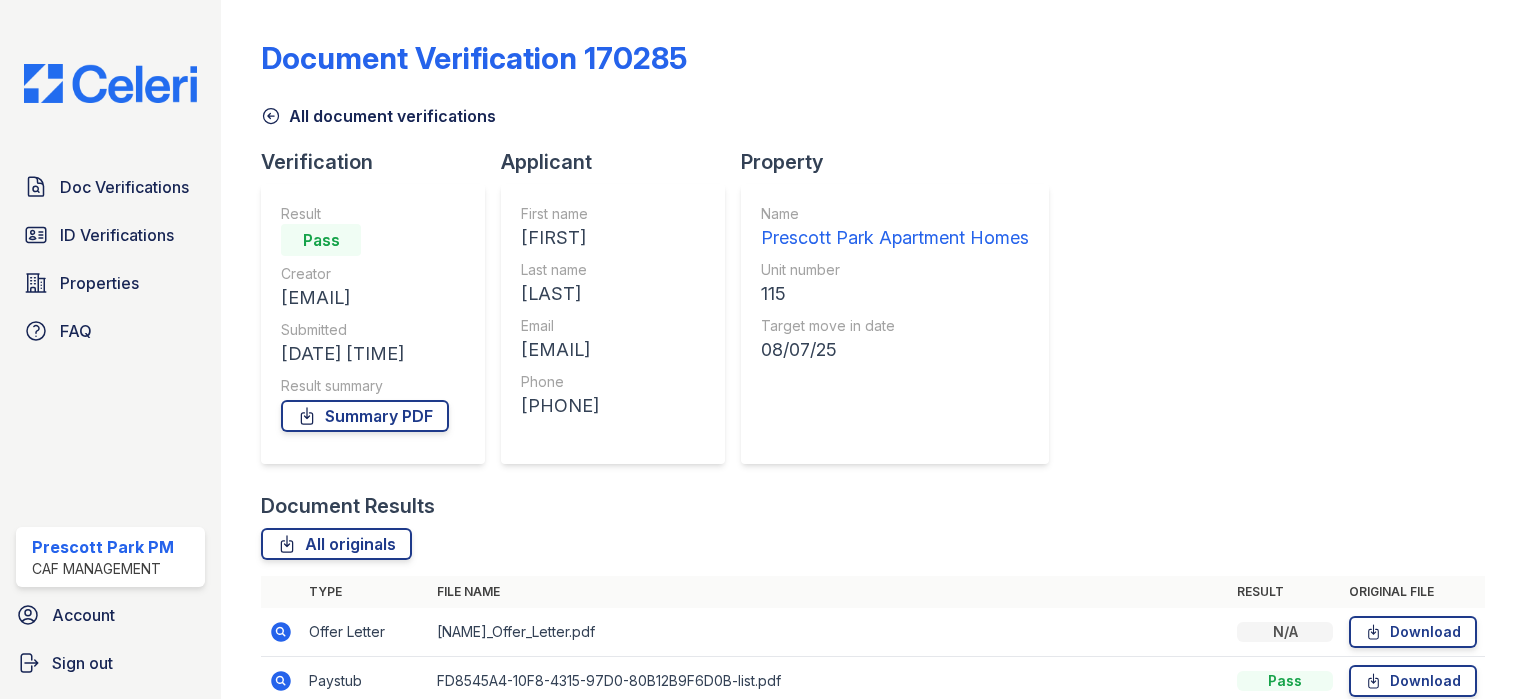 scroll, scrollTop: 0, scrollLeft: 0, axis: both 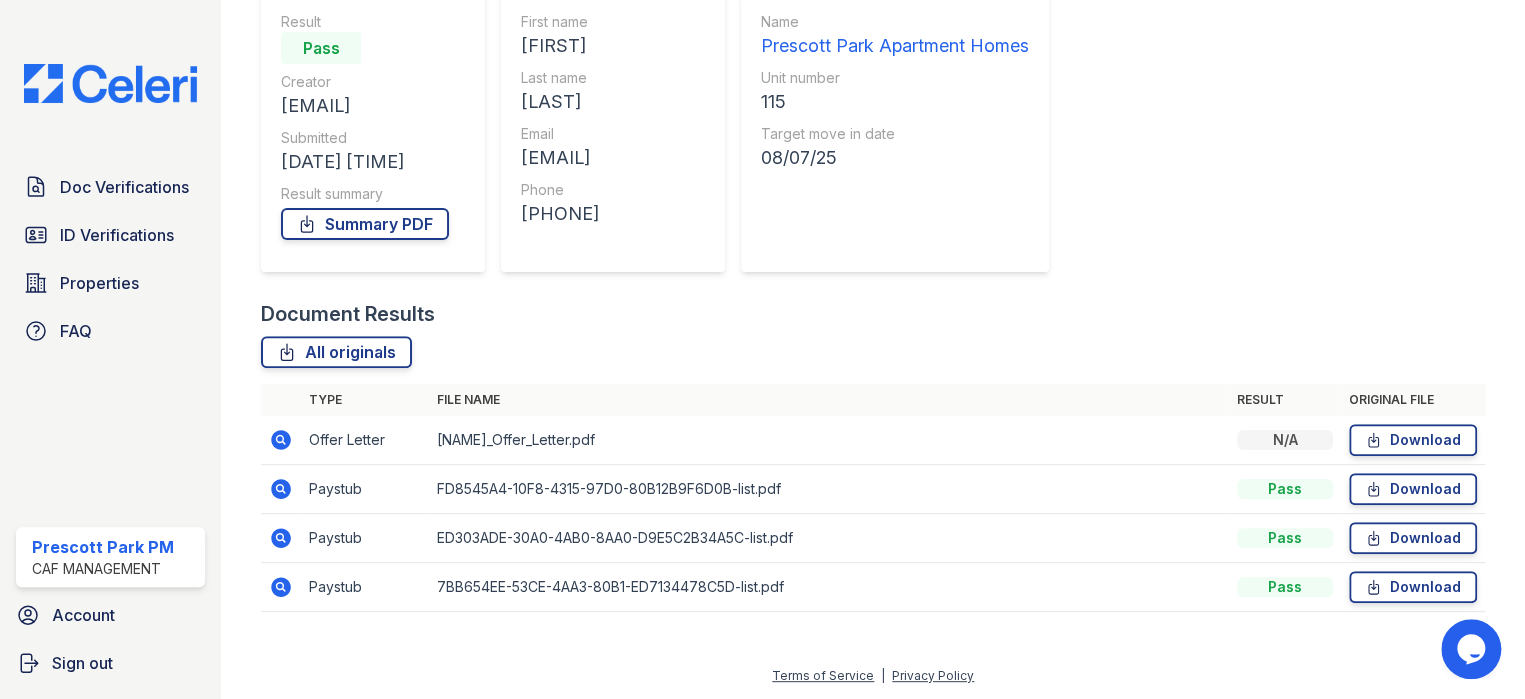 click 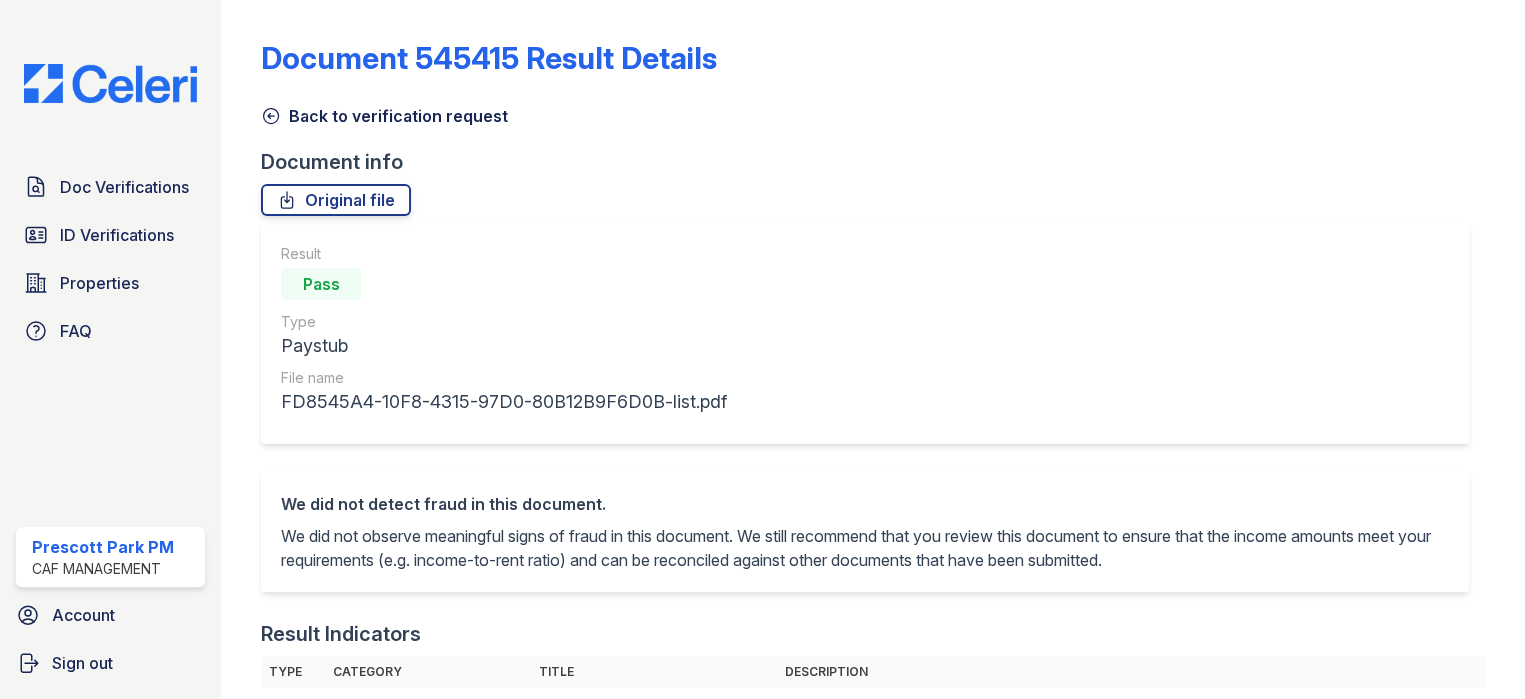 scroll, scrollTop: 0, scrollLeft: 0, axis: both 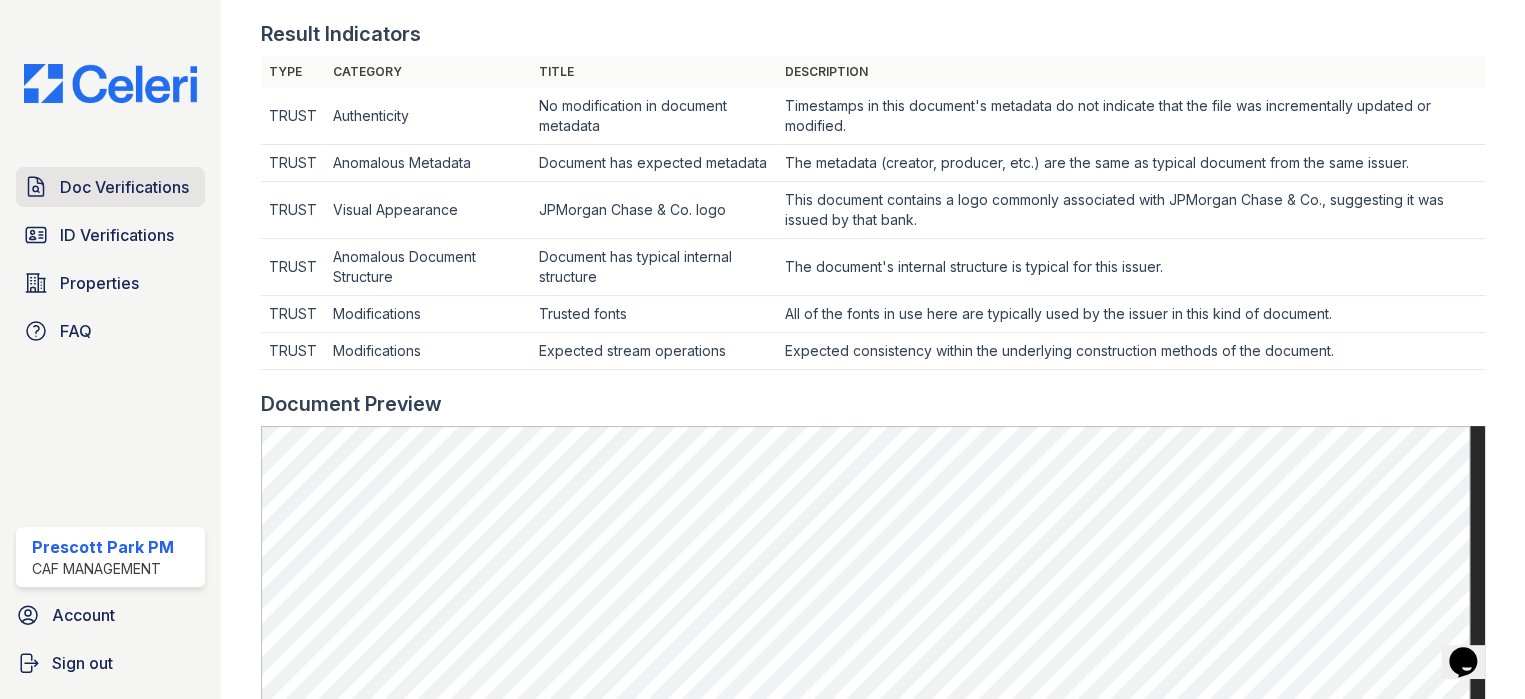 click on "Doc Verifications" at bounding box center [124, 187] 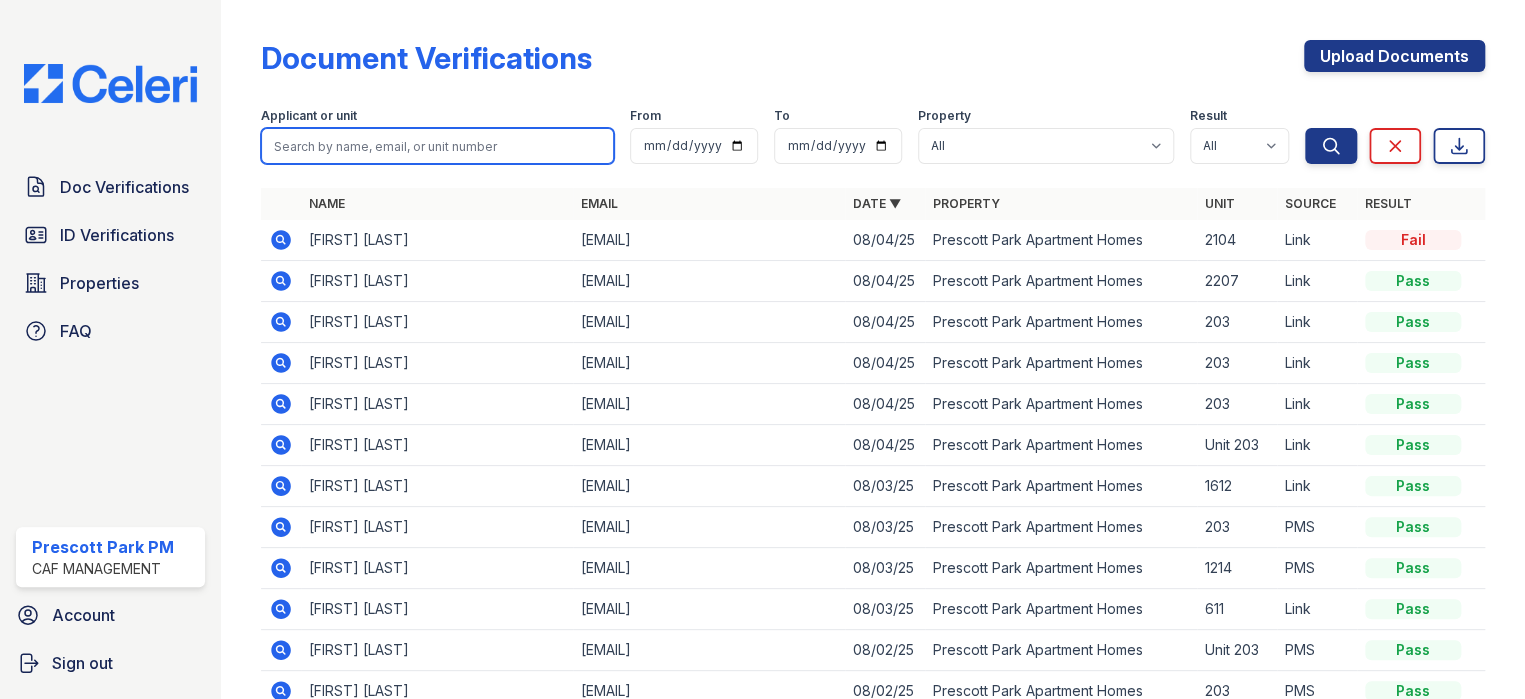 paste on "Ronald" 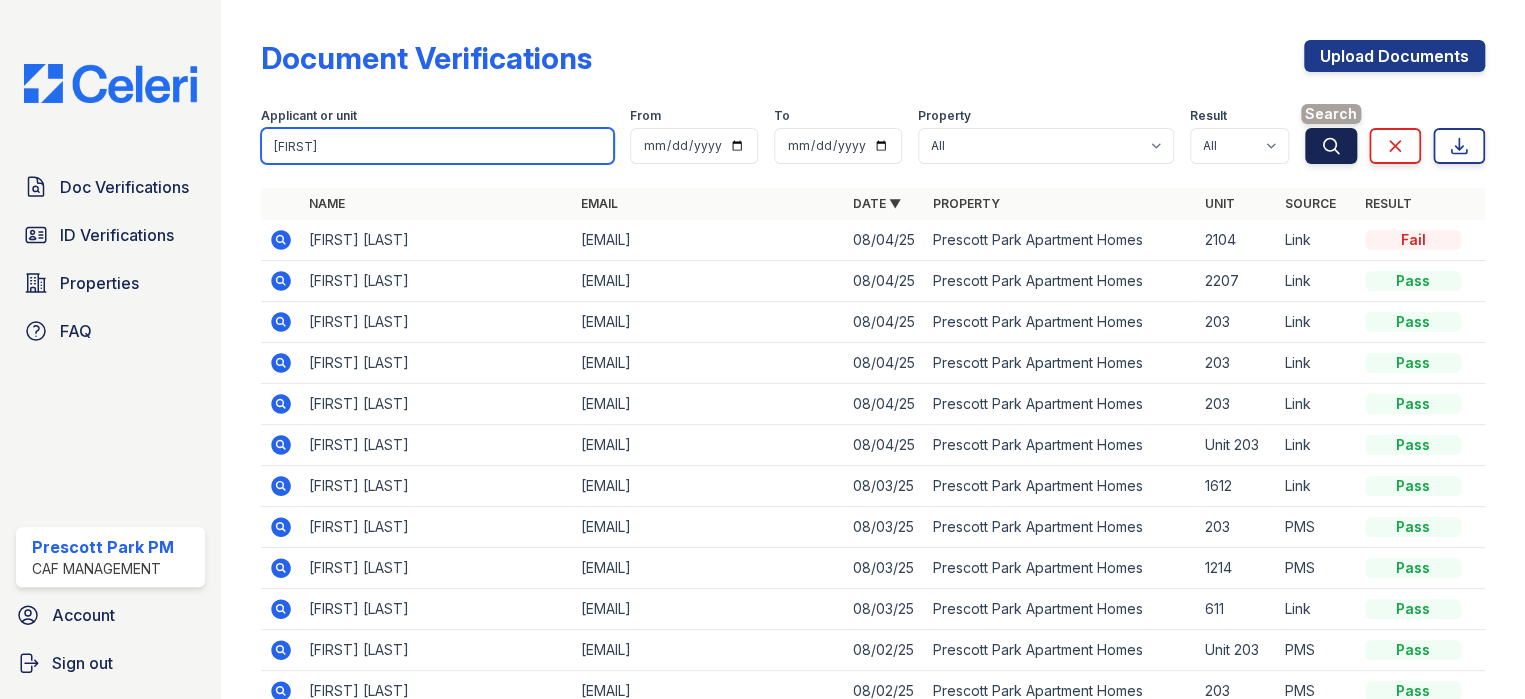type on "Ronald" 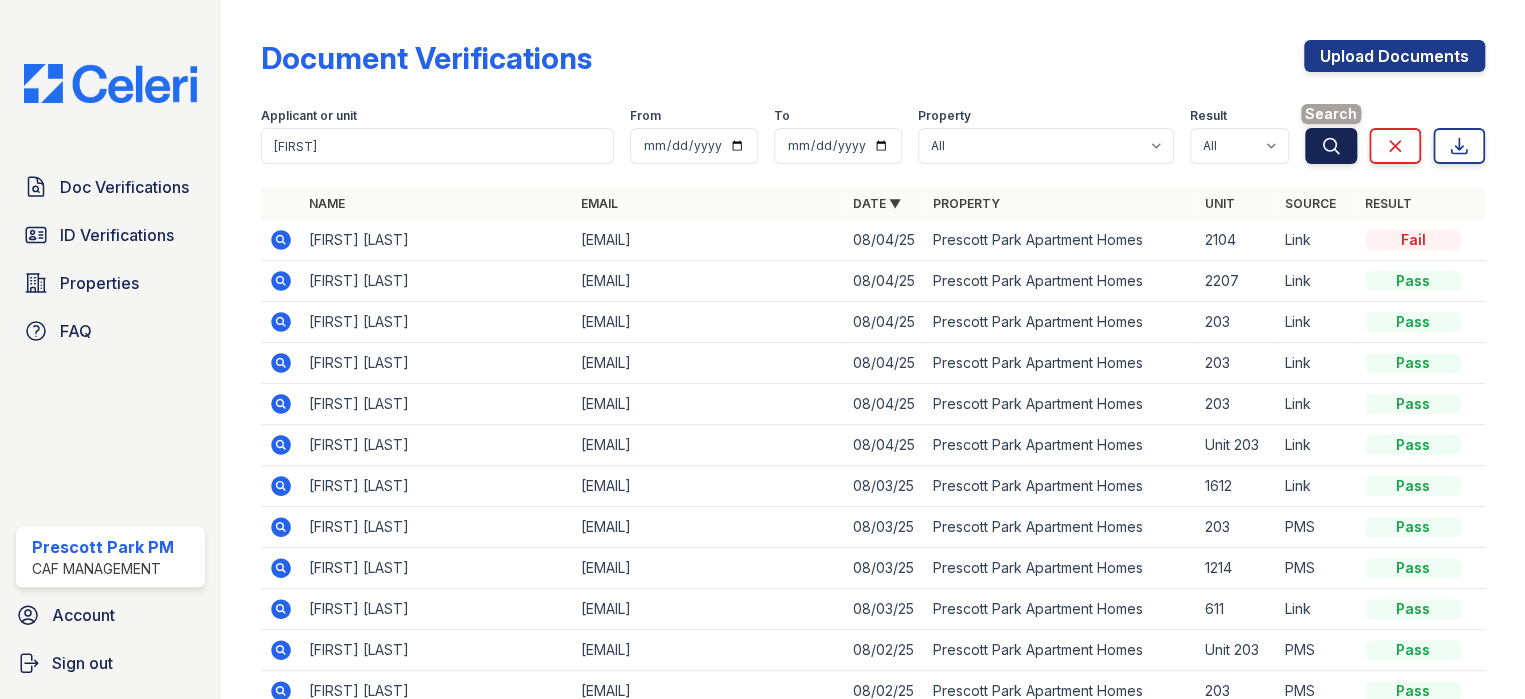 click 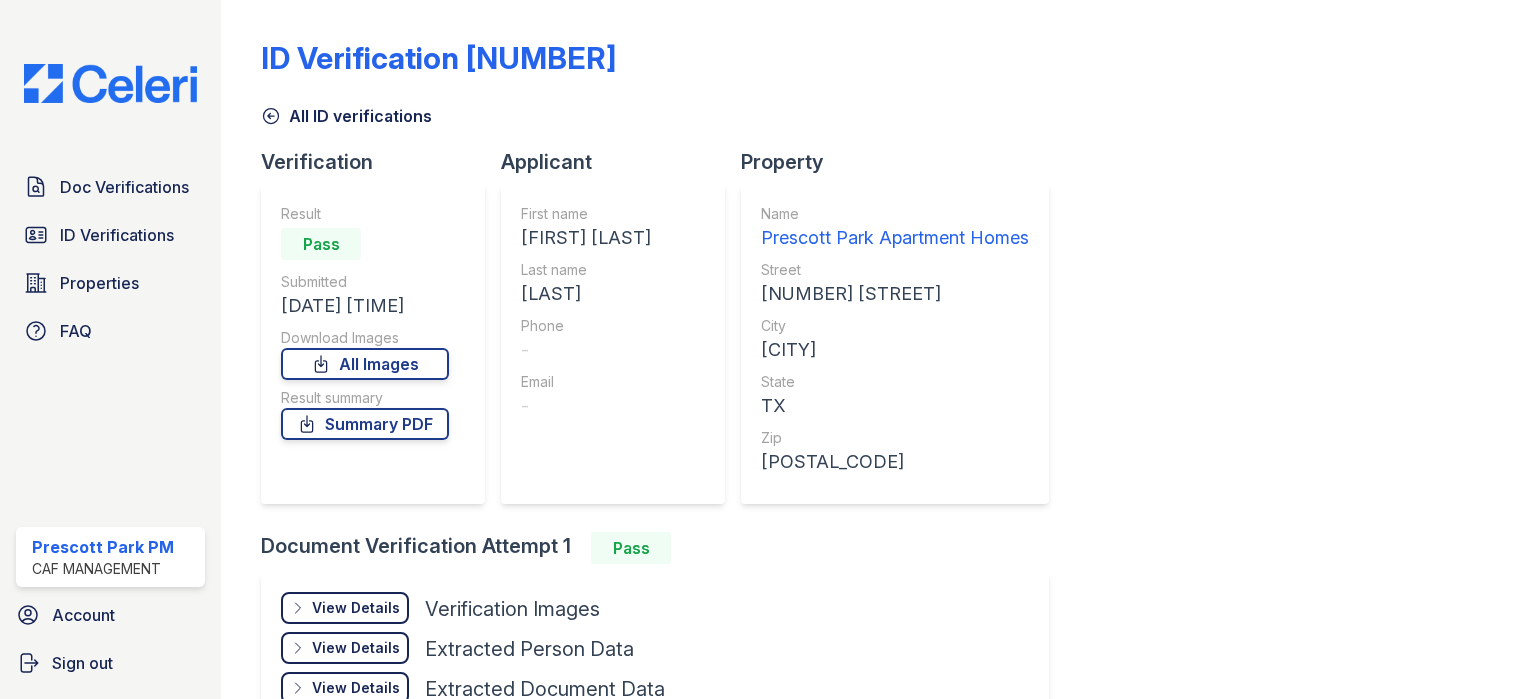 scroll, scrollTop: 0, scrollLeft: 0, axis: both 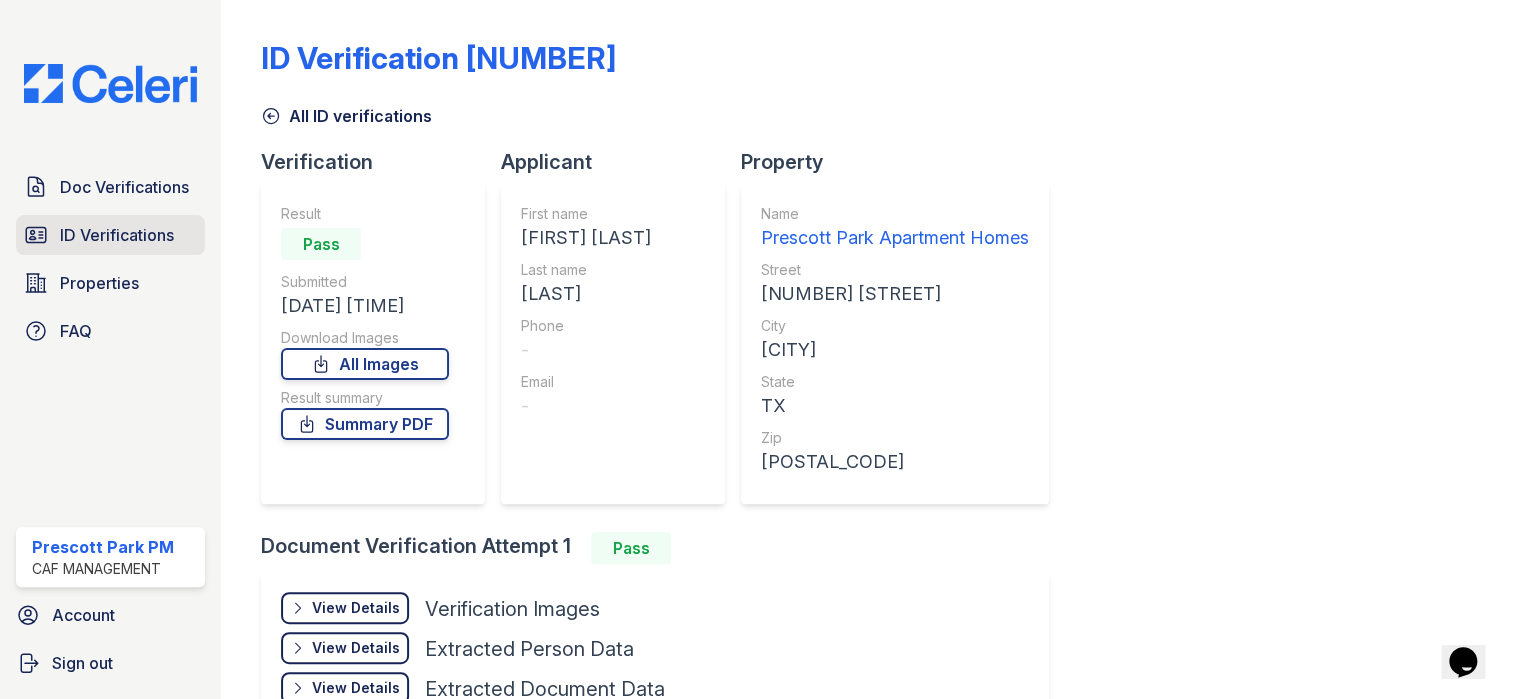 click on "ID Verifications" at bounding box center [117, 235] 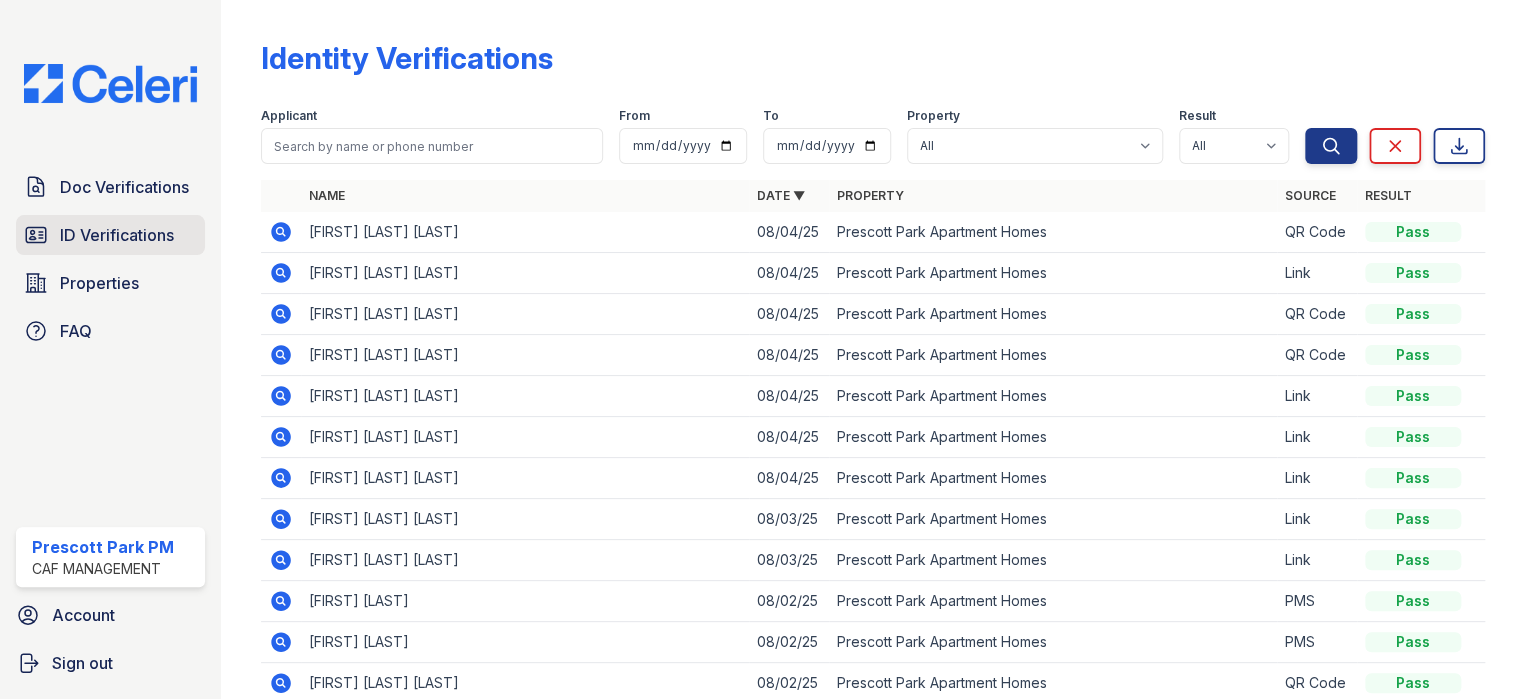 click on "ID Verifications" at bounding box center (110, 235) 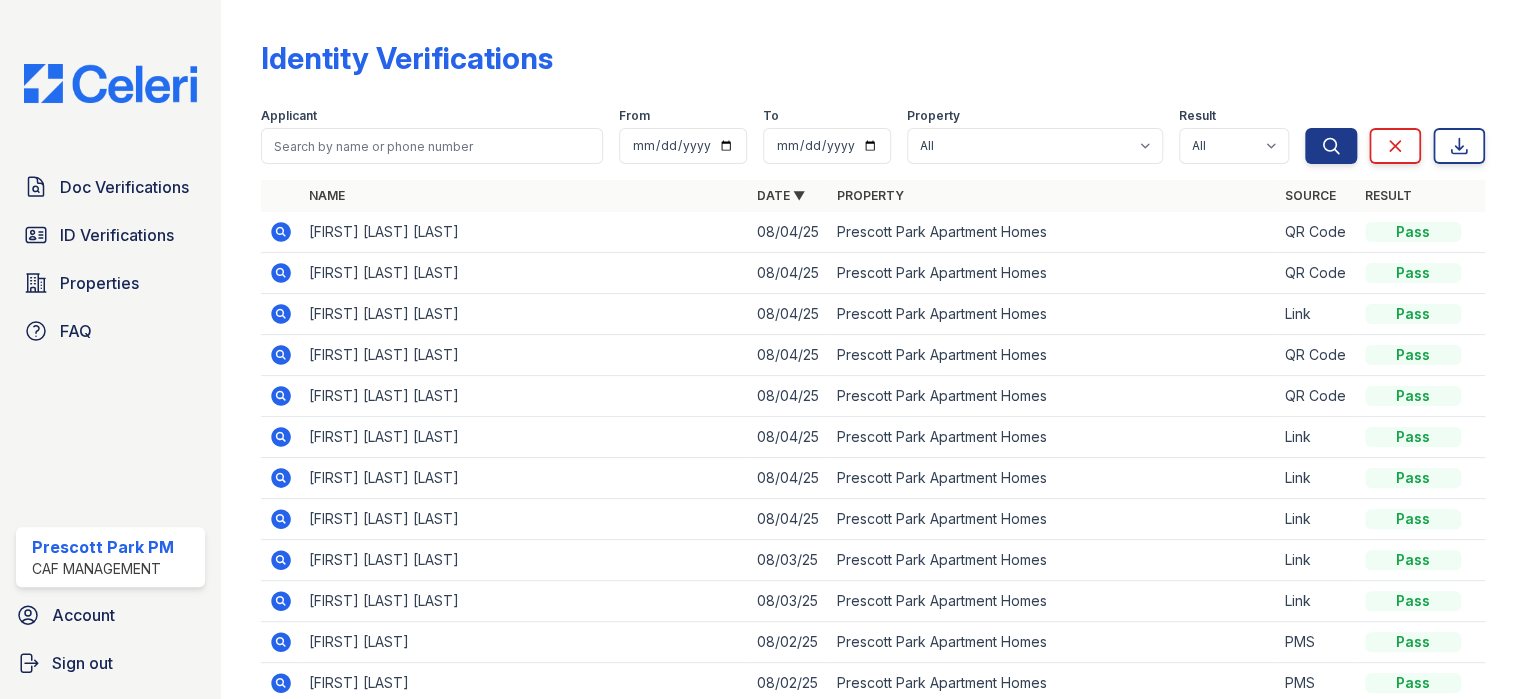 click 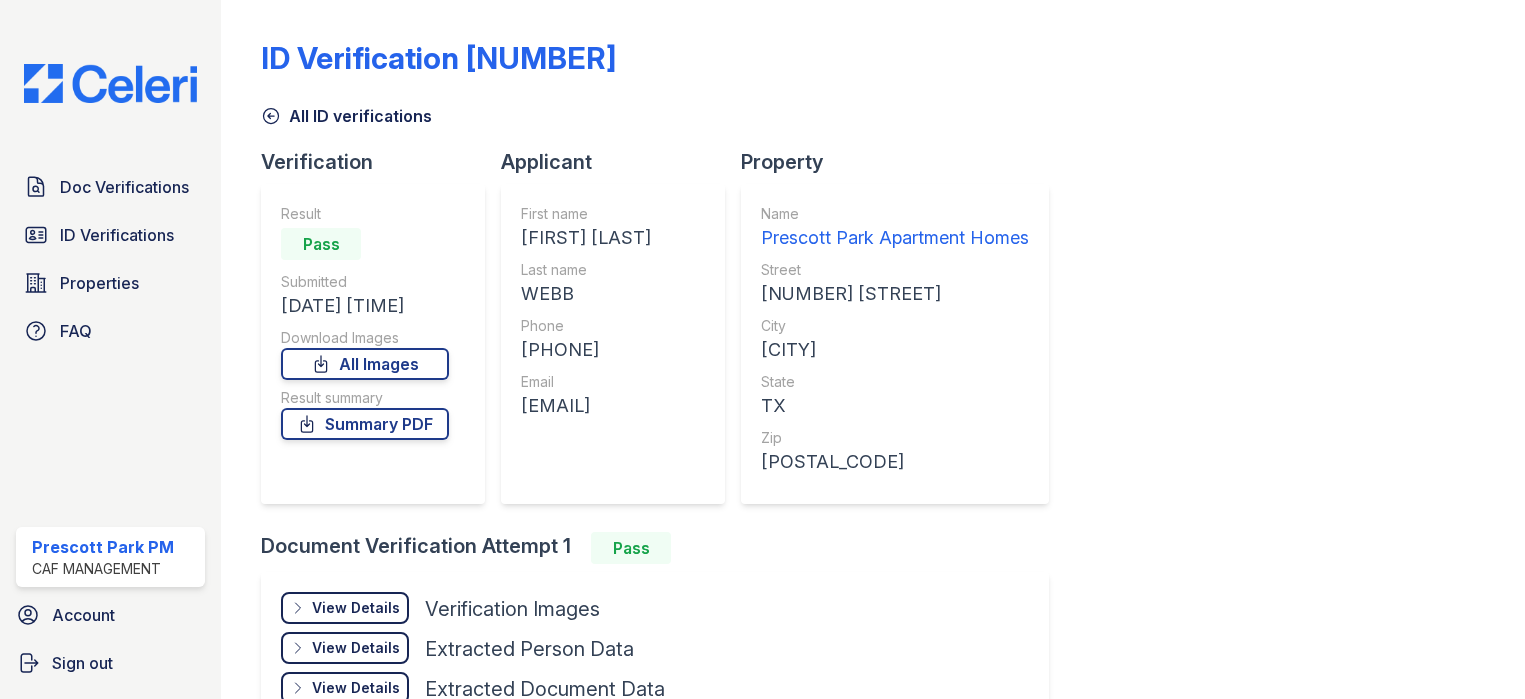 scroll, scrollTop: 0, scrollLeft: 0, axis: both 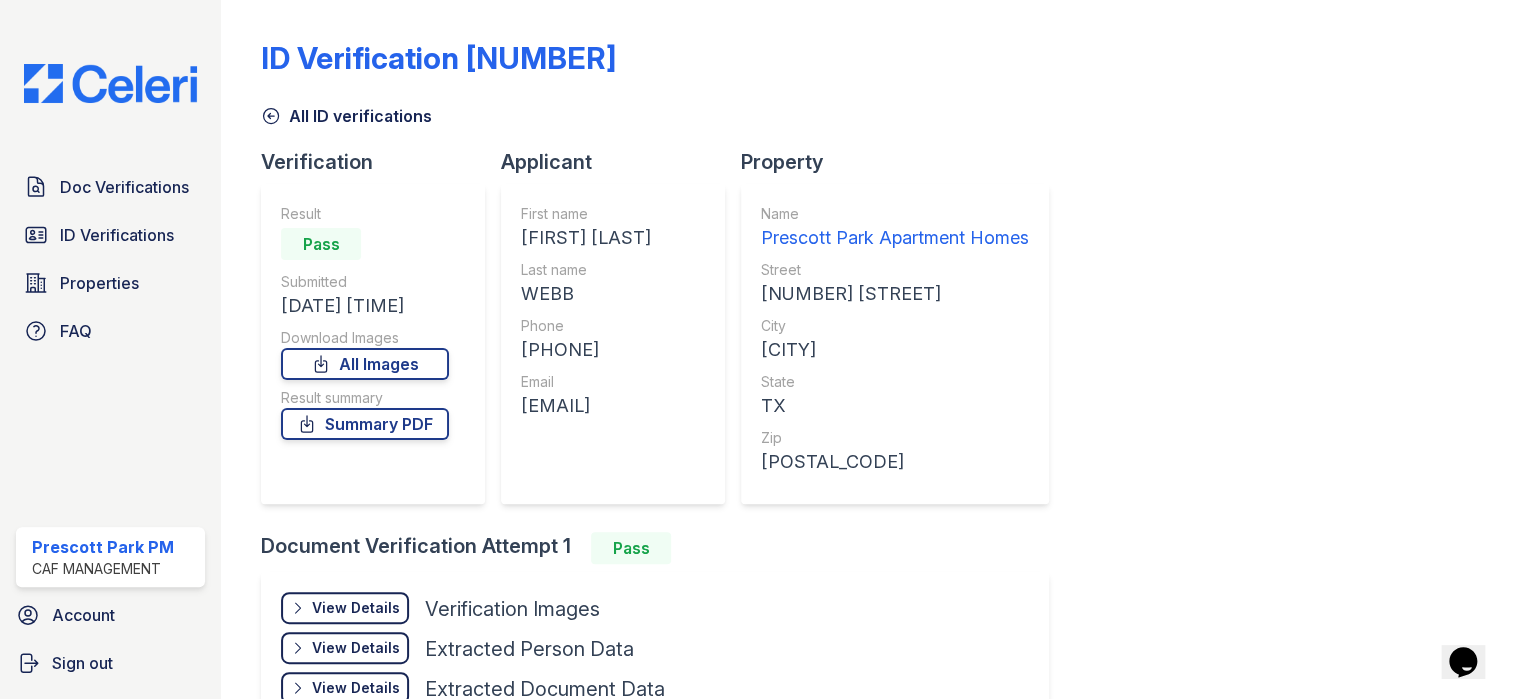 drag, startPoint x: 527, startPoint y: 398, endPoint x: 724, endPoint y: 403, distance: 197.06345 